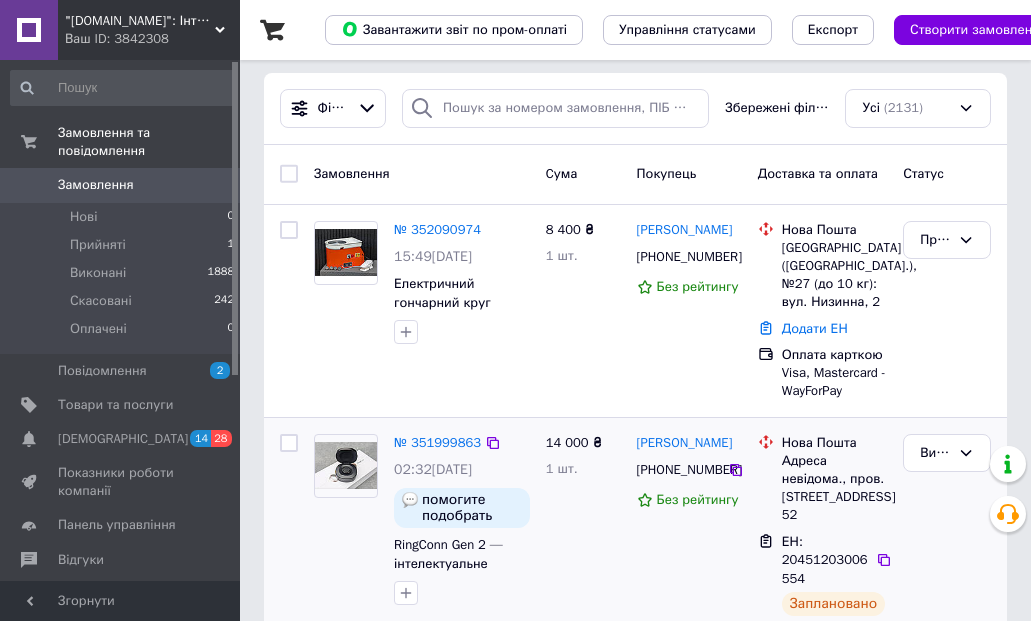 scroll, scrollTop: 0, scrollLeft: 0, axis: both 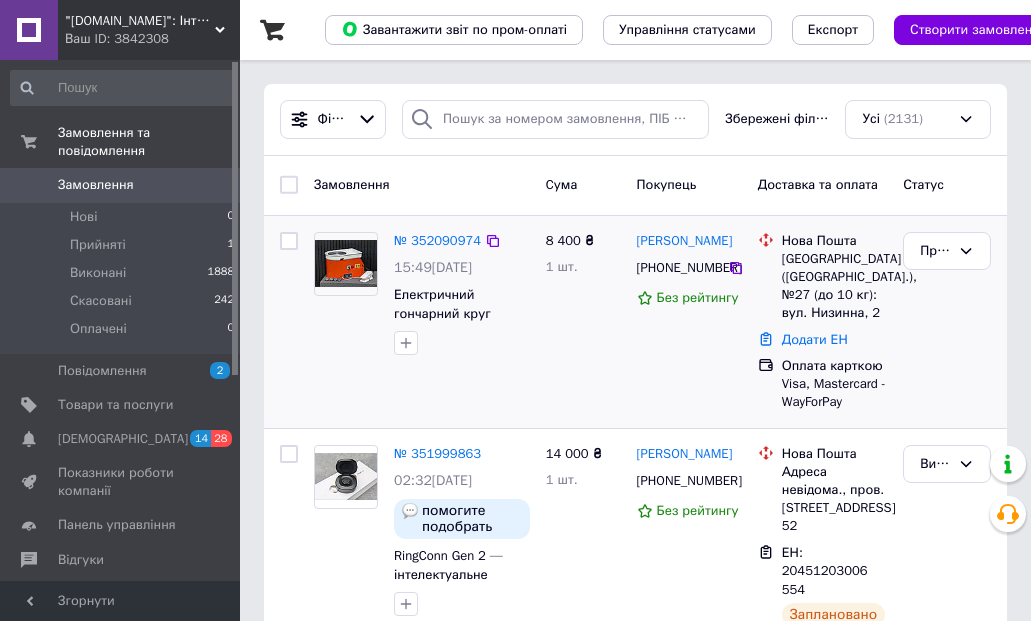 click at bounding box center (346, 263) 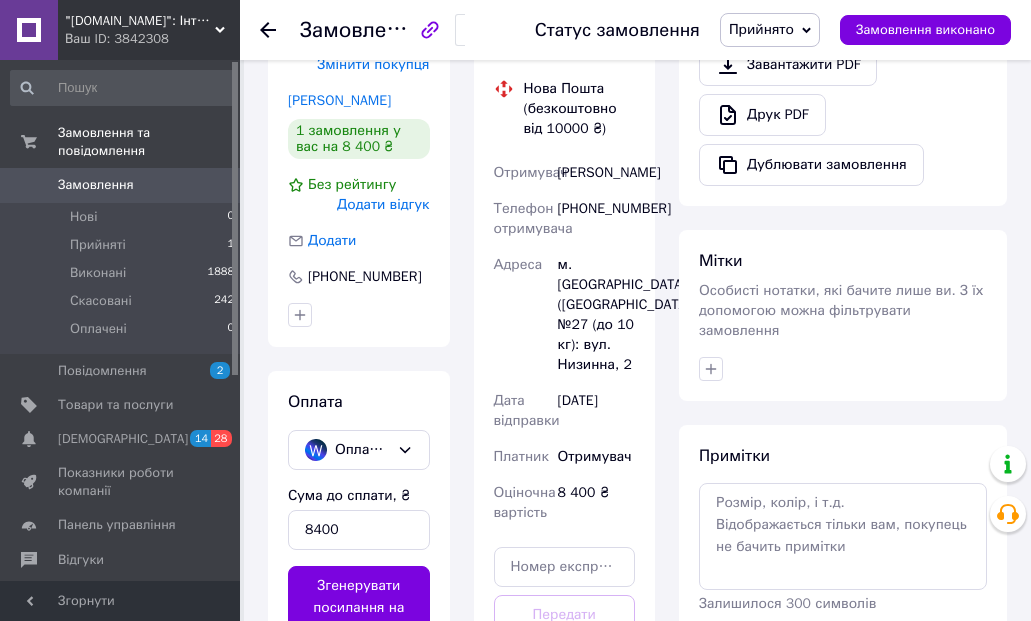 scroll, scrollTop: 582, scrollLeft: 0, axis: vertical 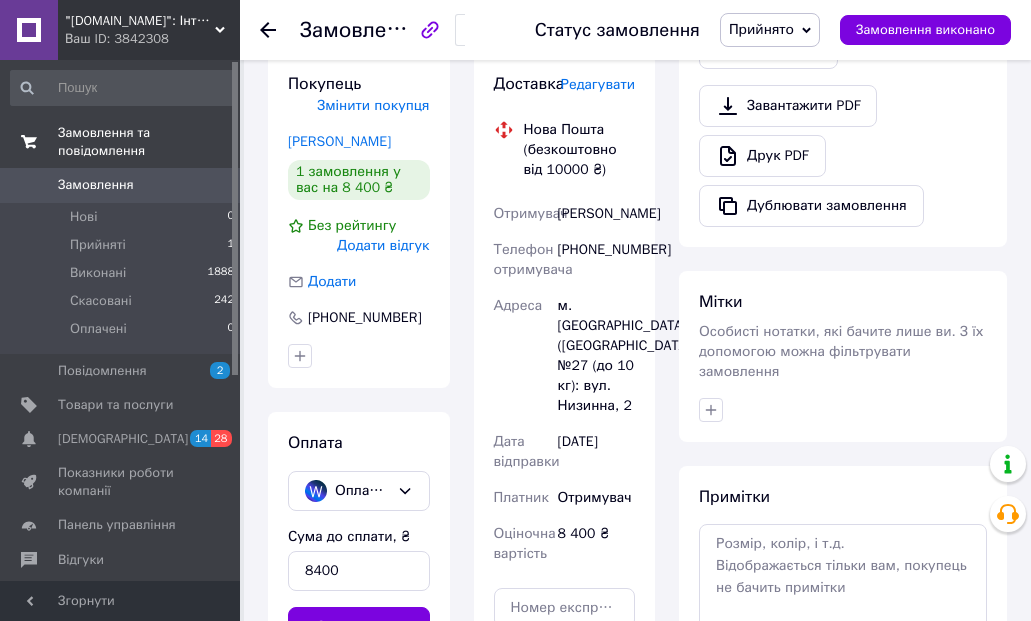 click on "Замовлення та повідомлення" at bounding box center (149, 142) 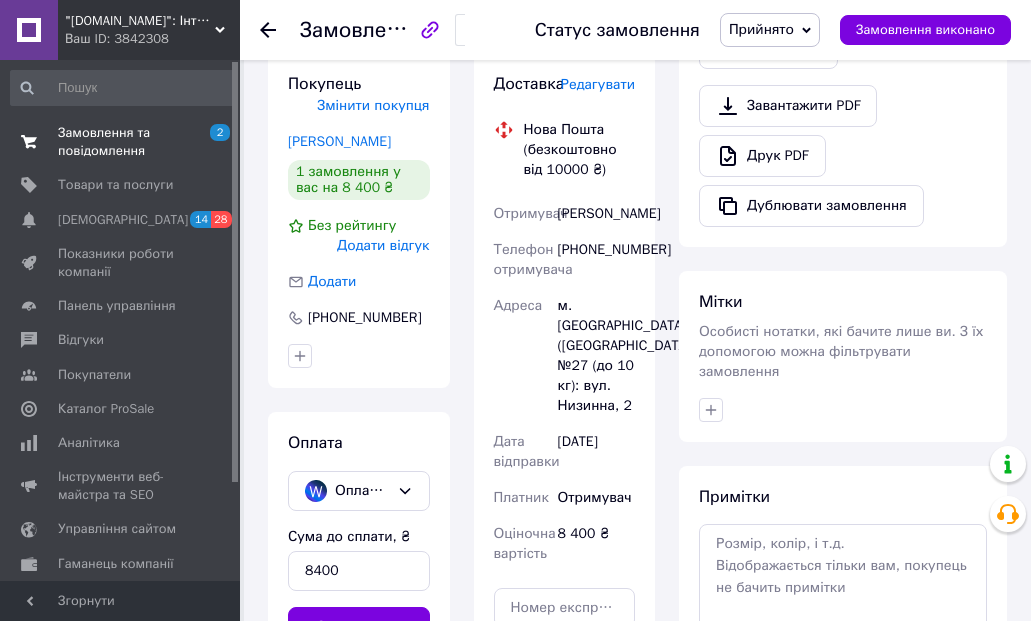click on "Замовлення та повідомлення" at bounding box center (121, 142) 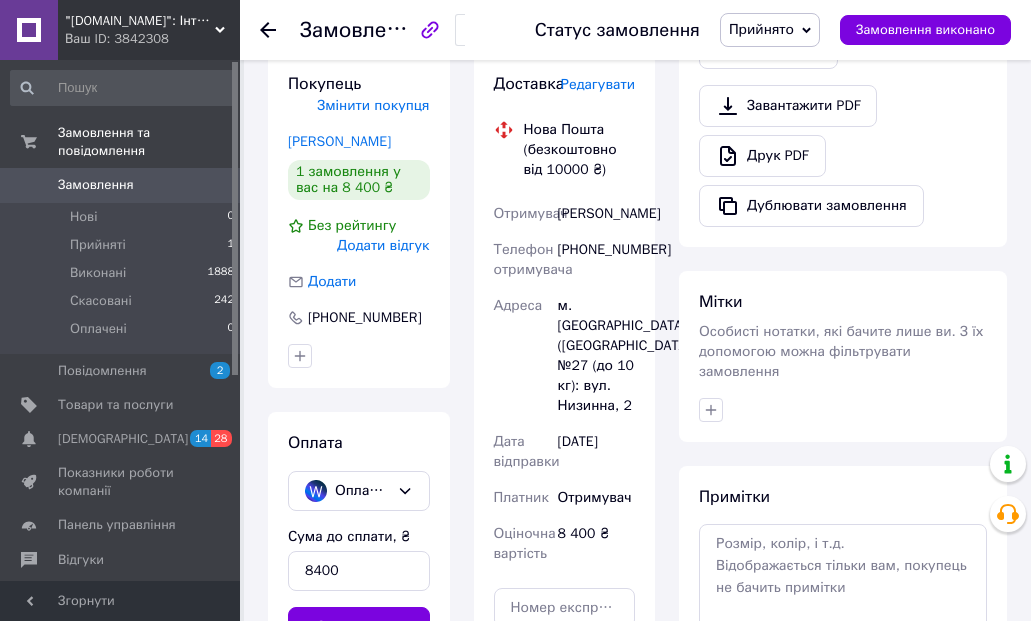 click on "Замовлення" at bounding box center [96, 185] 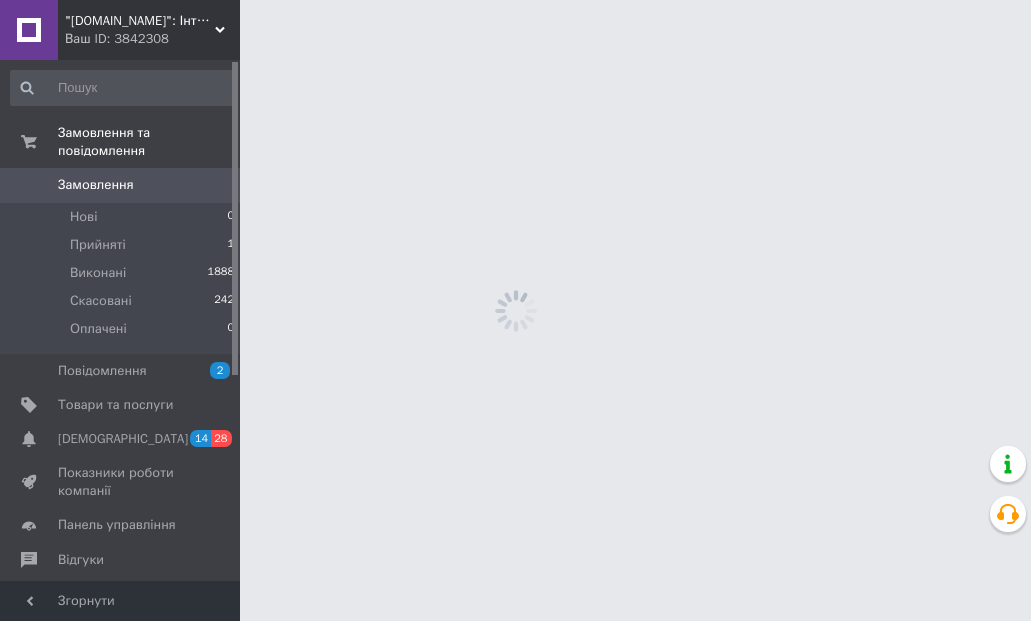 scroll, scrollTop: 0, scrollLeft: 0, axis: both 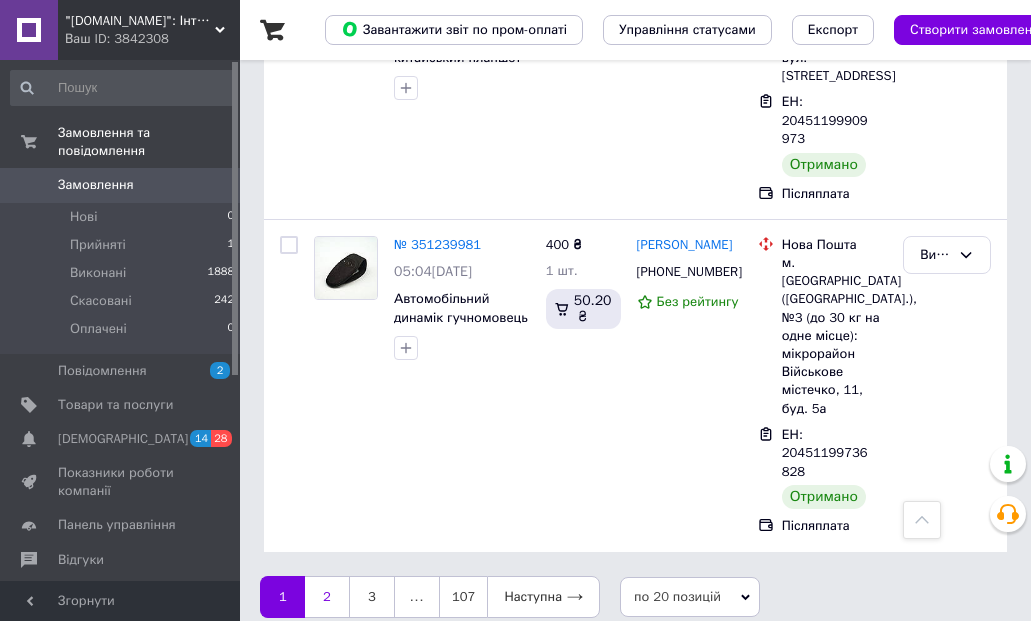 click on "2" at bounding box center (327, 597) 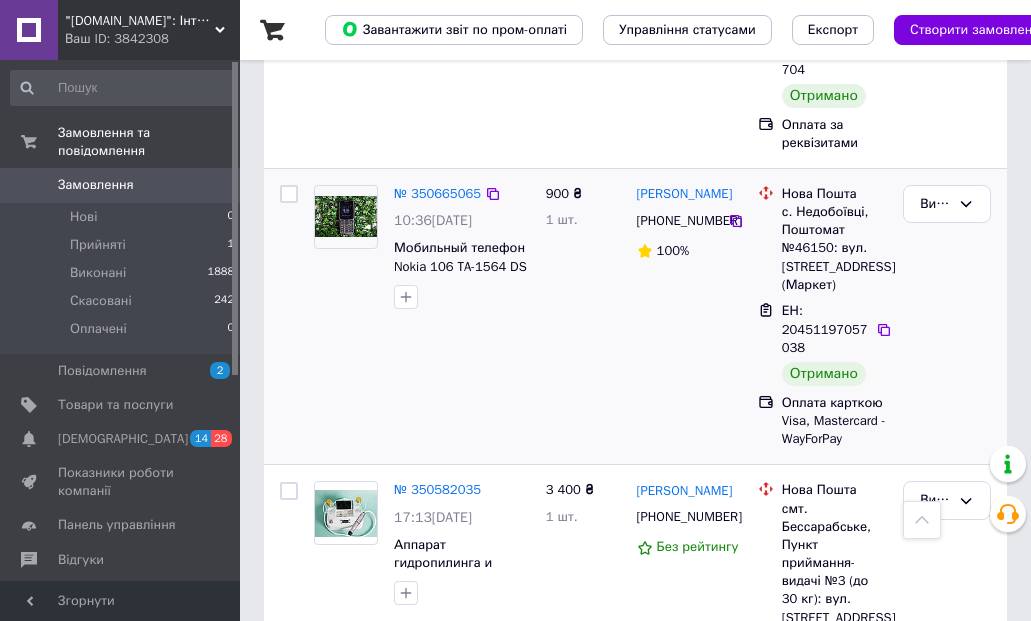 scroll, scrollTop: 2895, scrollLeft: 0, axis: vertical 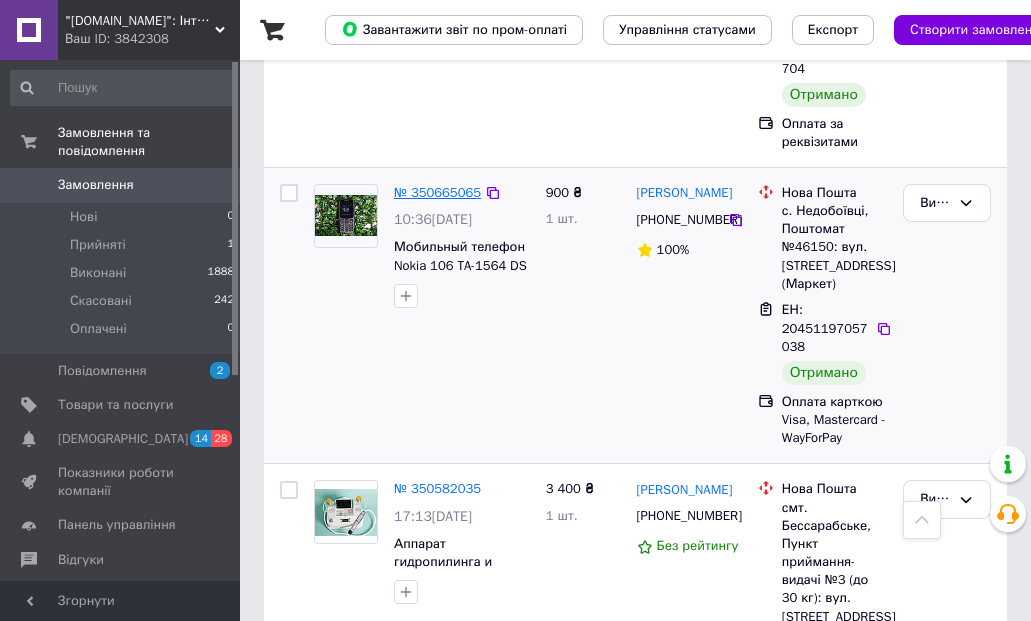 click on "№ 350665065" at bounding box center (437, 192) 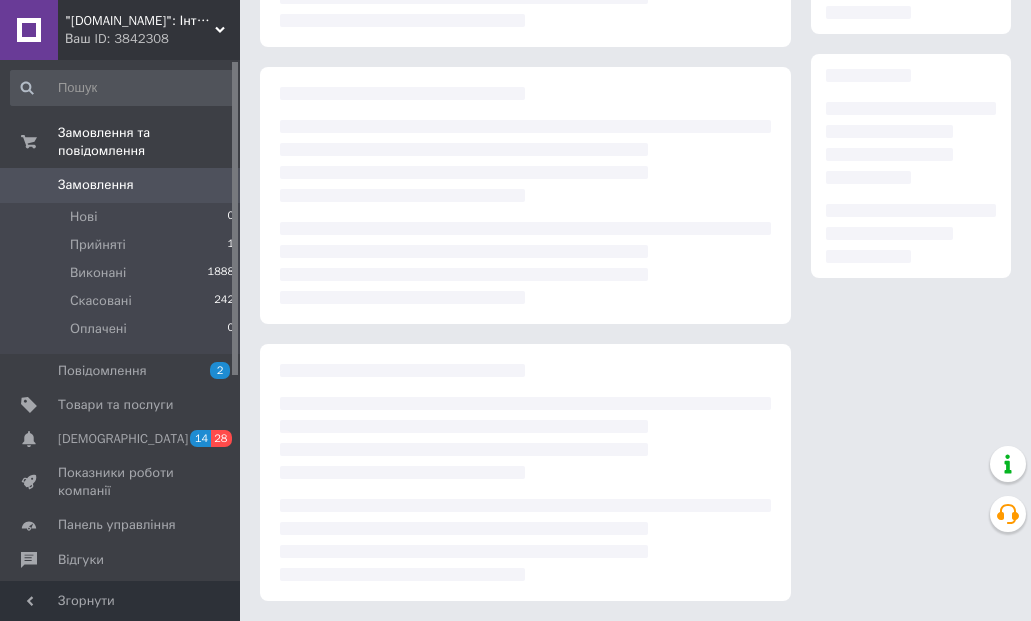 scroll, scrollTop: 293, scrollLeft: 0, axis: vertical 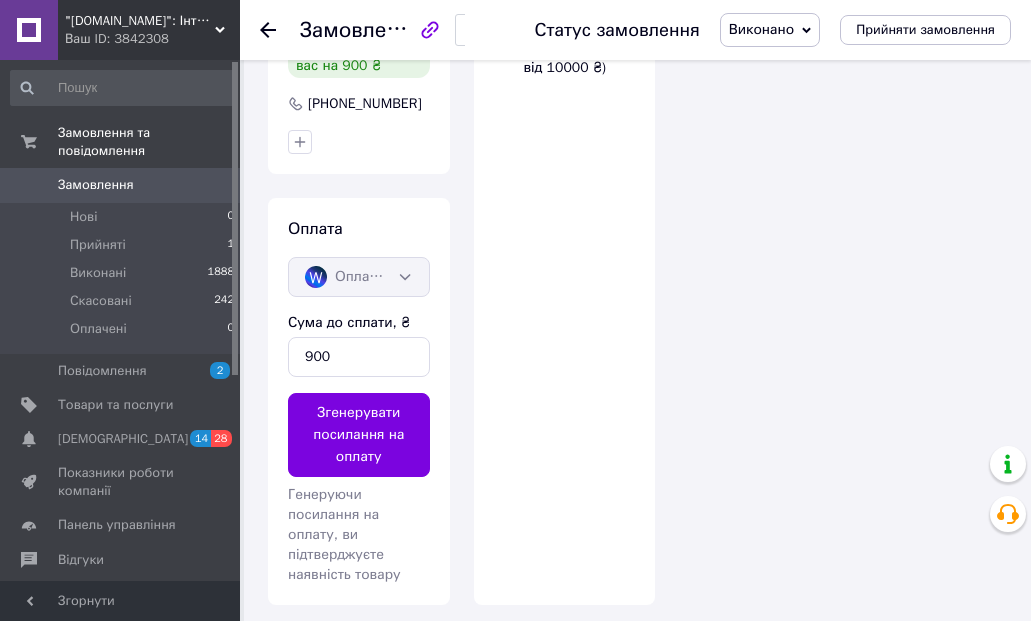 type on "[URL][DOMAIN_NAME]" 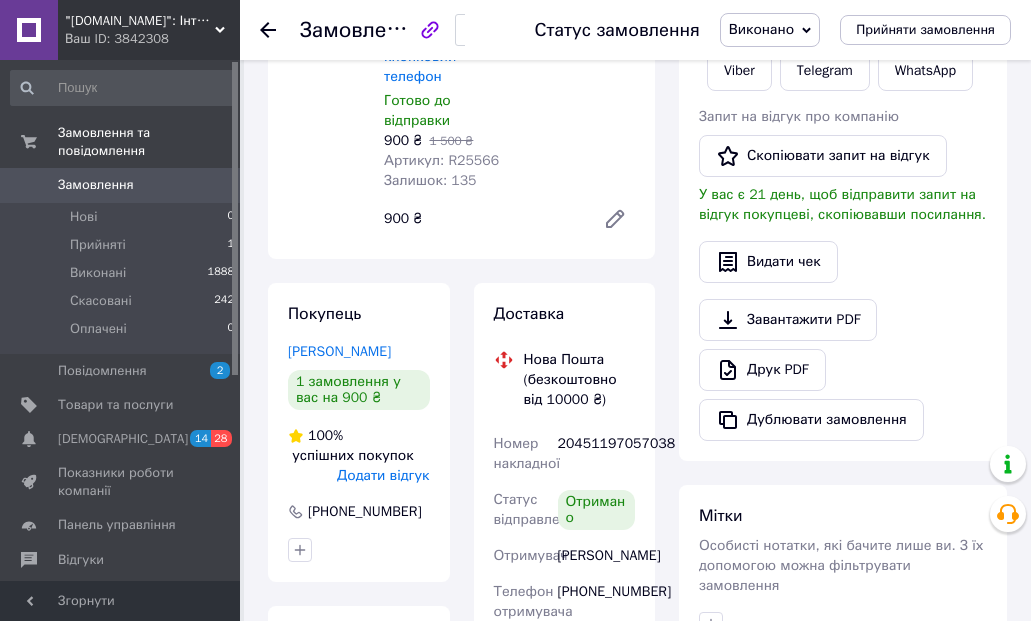 scroll, scrollTop: 0, scrollLeft: 0, axis: both 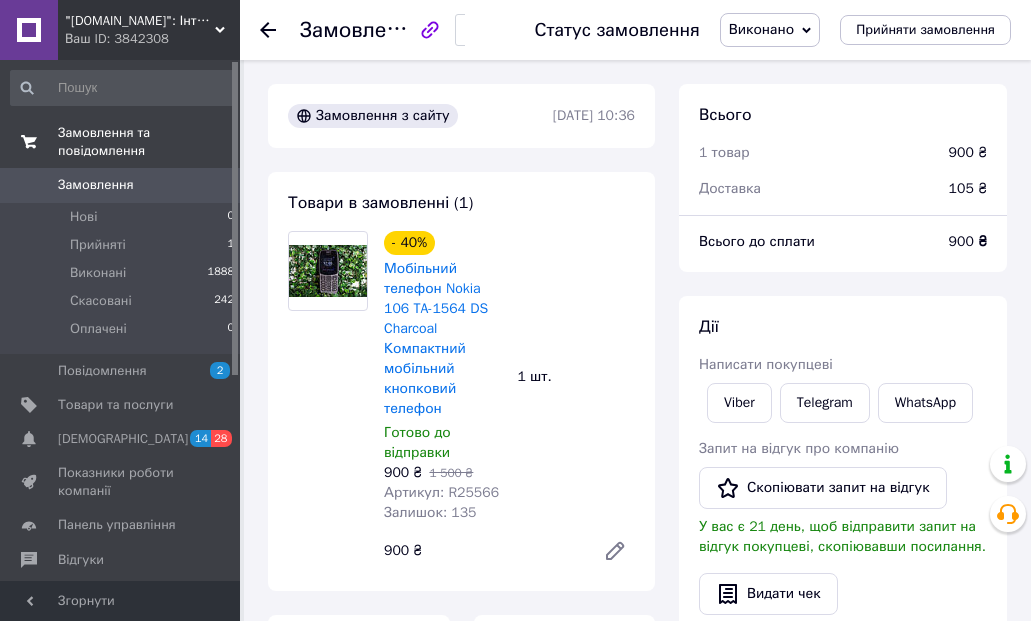 click on "Замовлення та повідомлення" at bounding box center (149, 142) 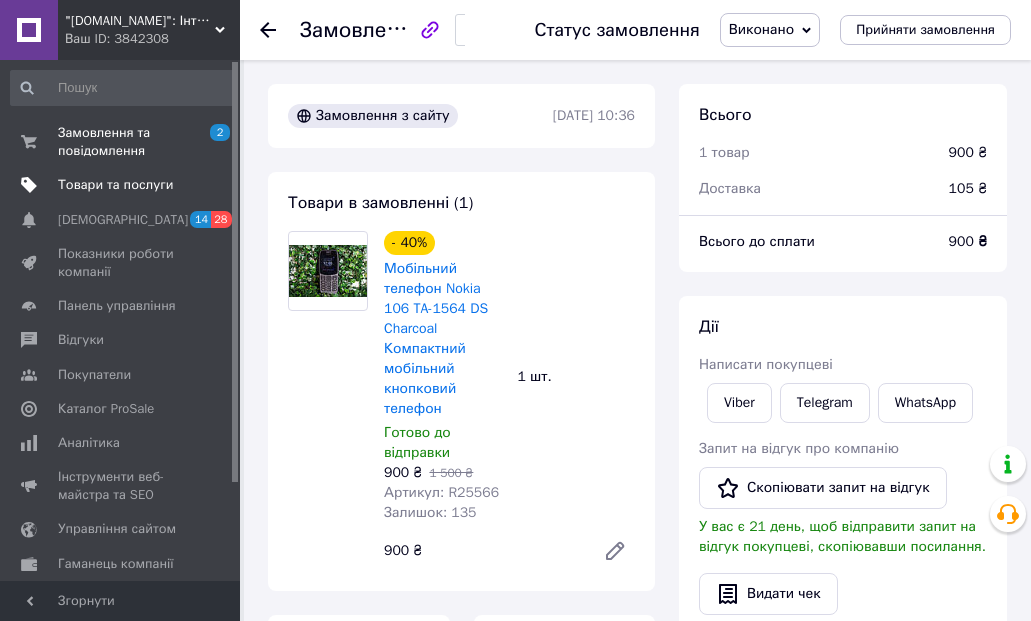 click on "Товари та послуги" at bounding box center (115, 185) 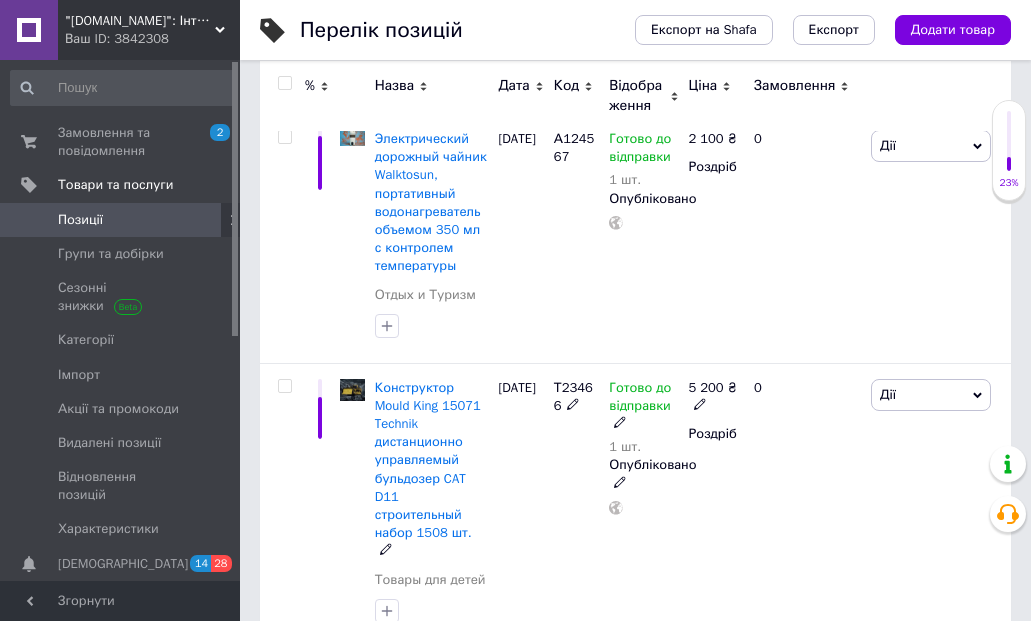 scroll, scrollTop: 0, scrollLeft: 0, axis: both 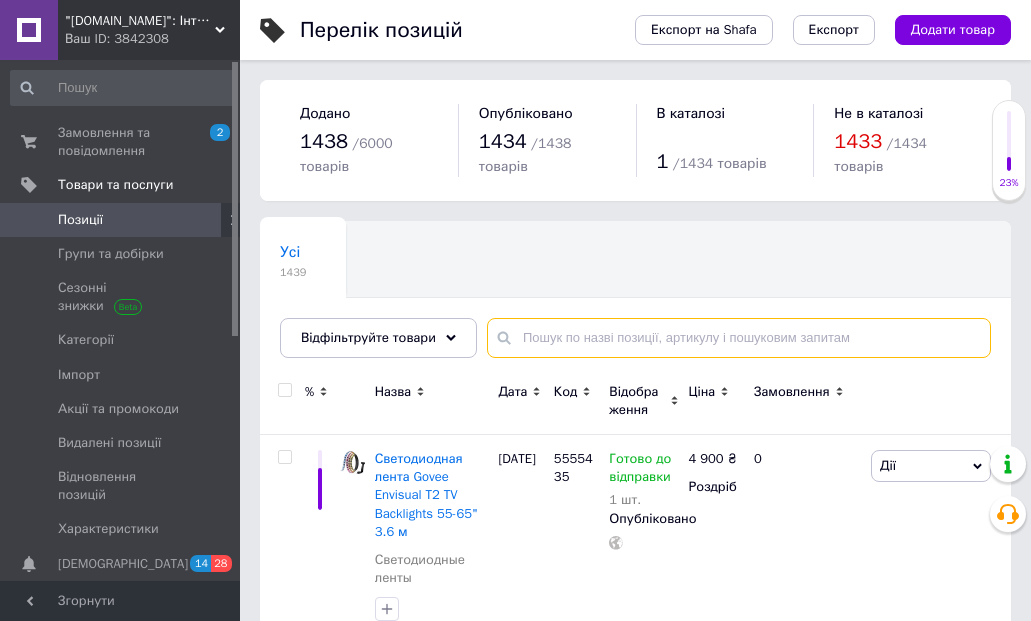 click at bounding box center (739, 338) 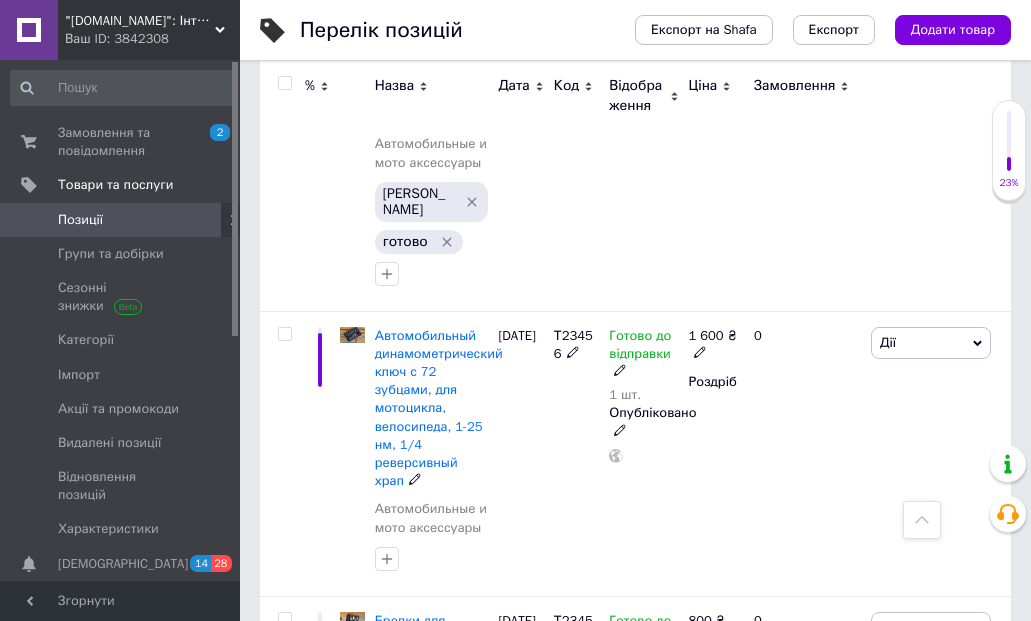 scroll, scrollTop: 9710, scrollLeft: 0, axis: vertical 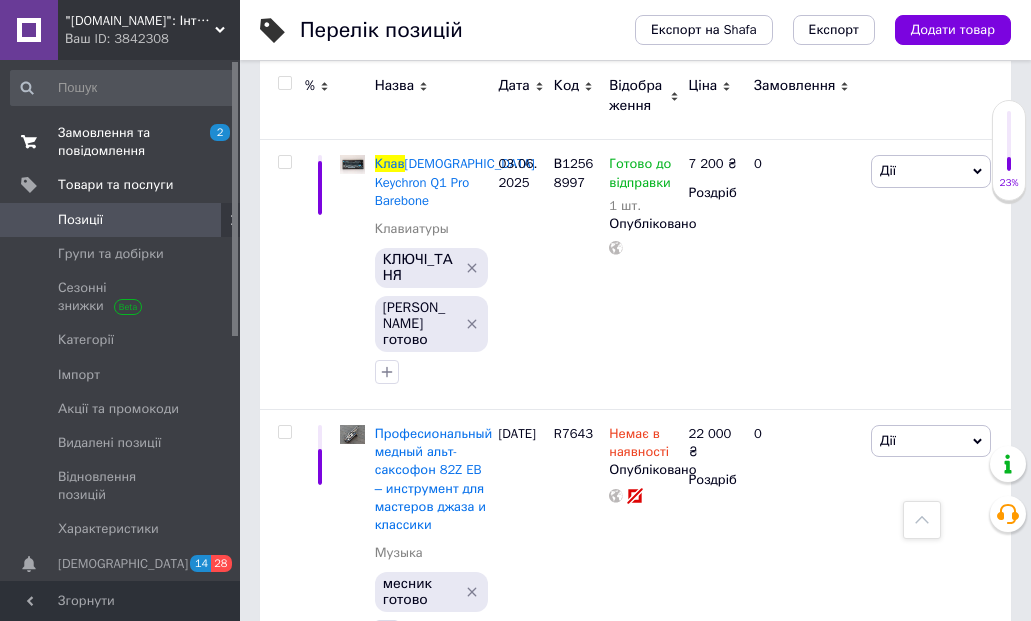 type on "клав" 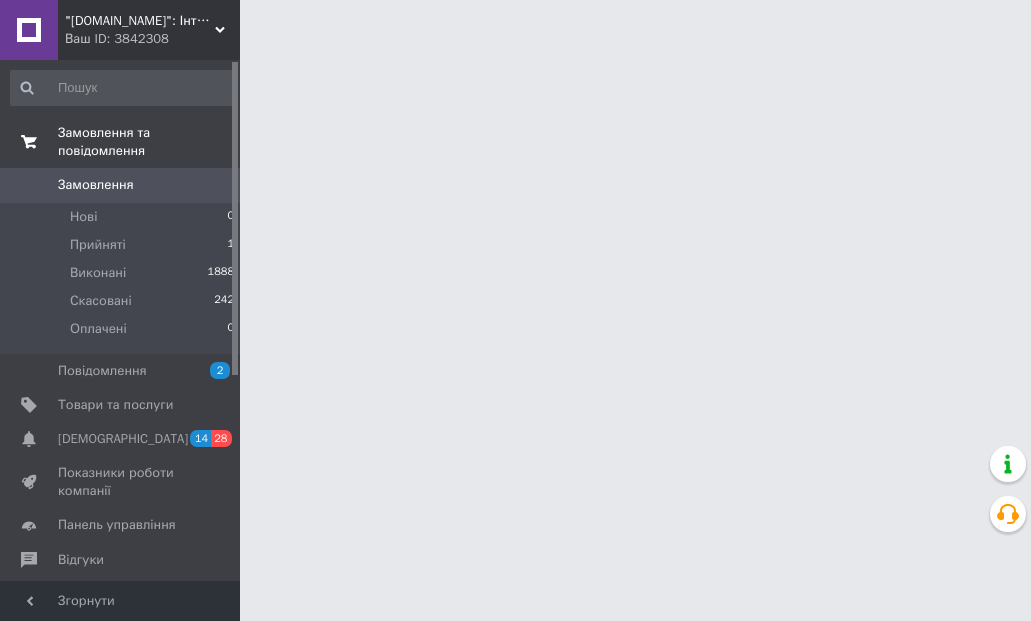 scroll, scrollTop: 0, scrollLeft: 0, axis: both 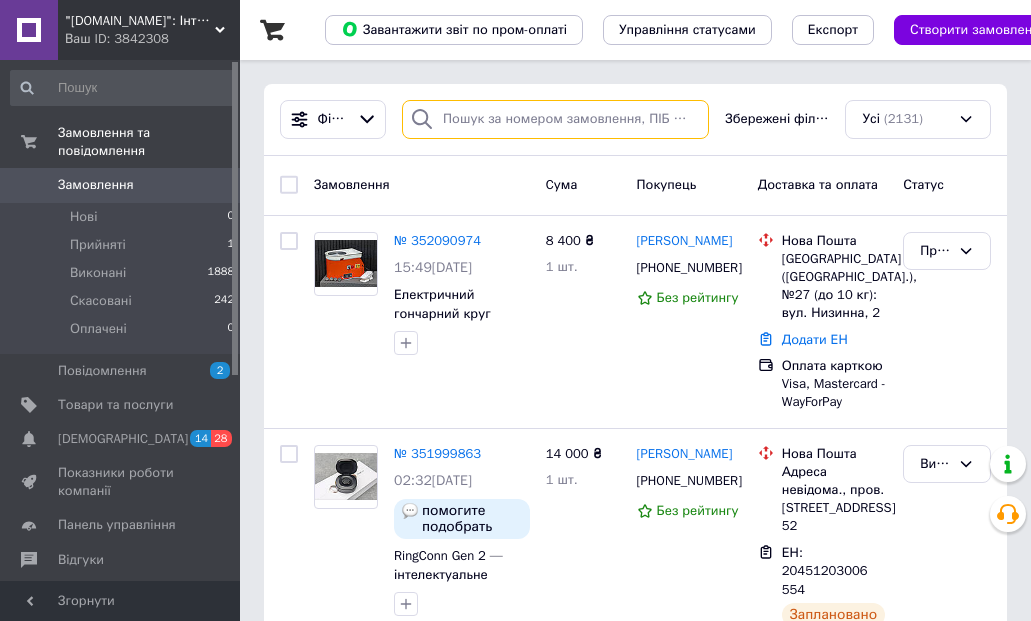 click at bounding box center (555, 119) 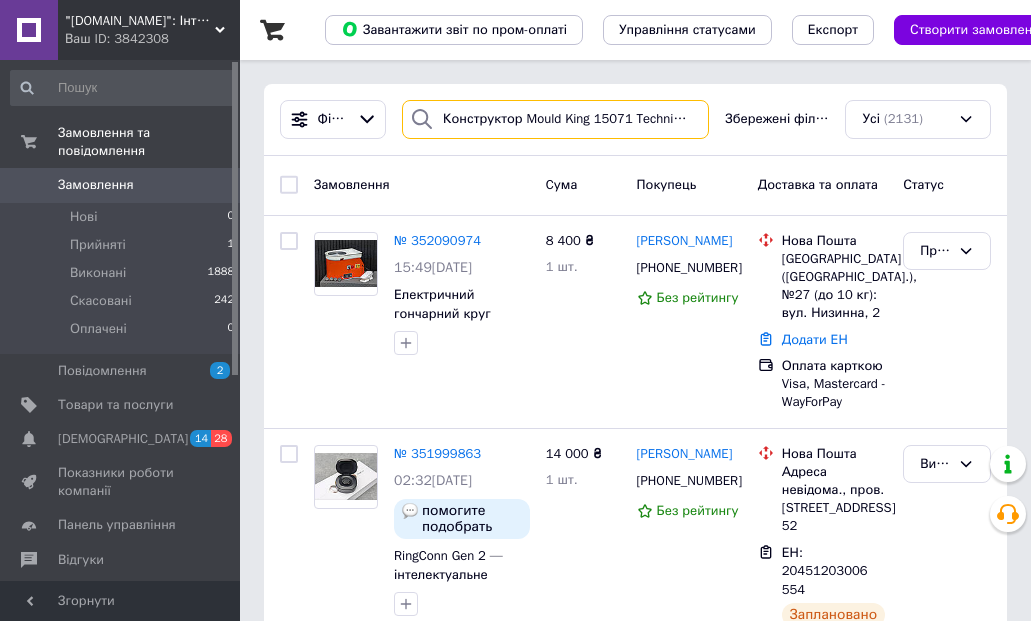 scroll, scrollTop: 0, scrollLeft: 464, axis: horizontal 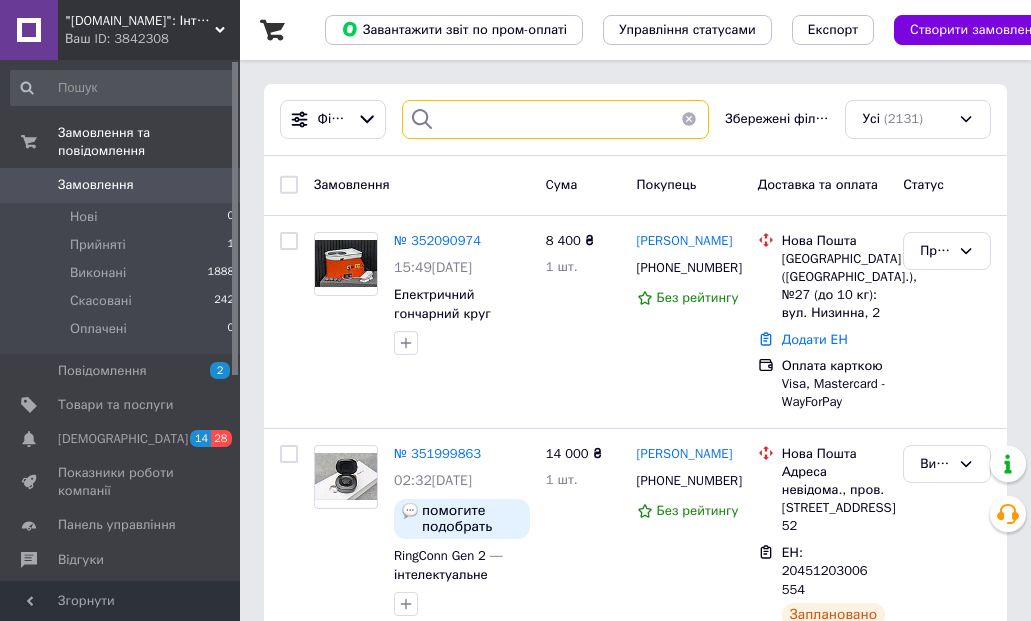 type on "Конструктор Mould King 15071 Technik дистанційно керований бульдозер CAT D11 будівельний набір 1508 шт" 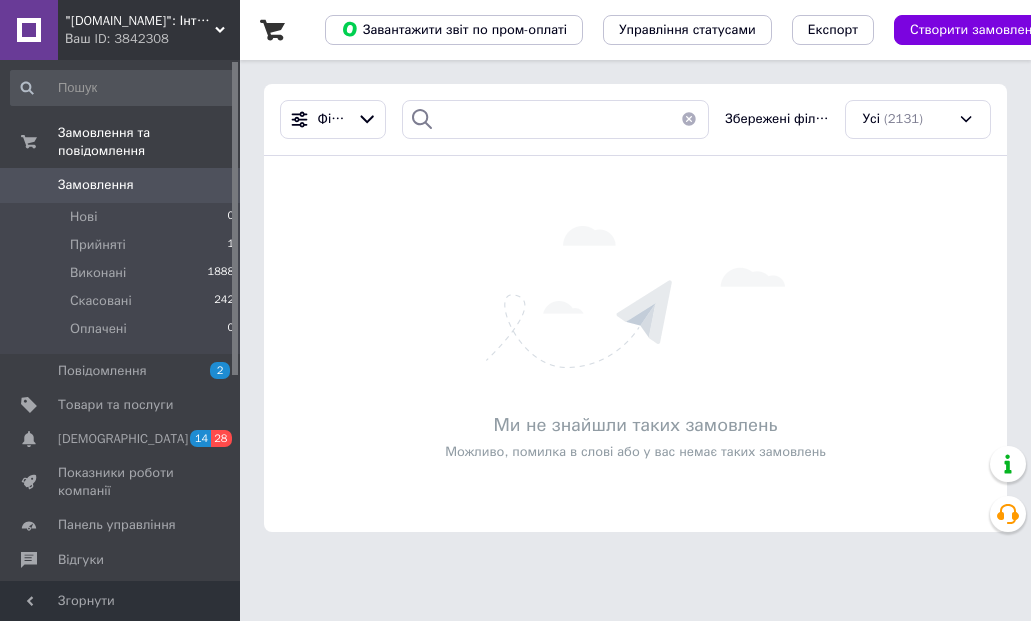 click at bounding box center (689, 119) 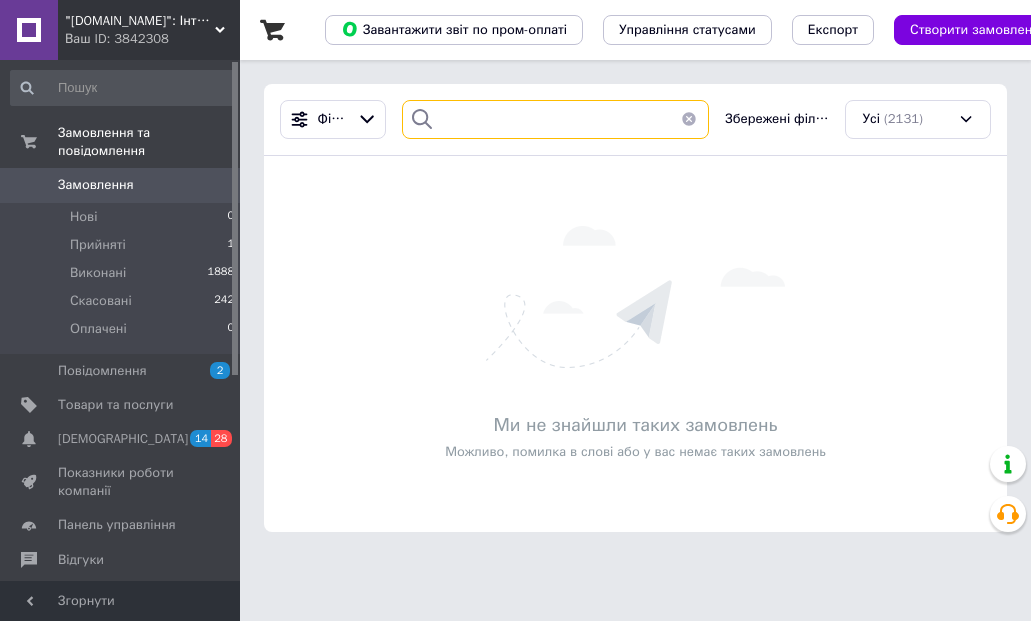 type 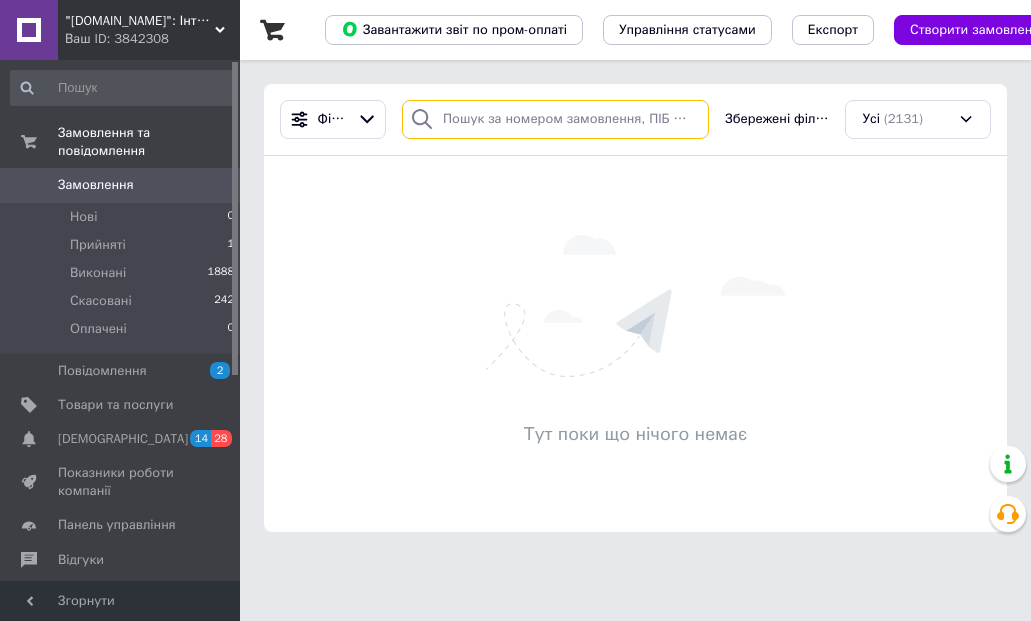 scroll, scrollTop: 0, scrollLeft: 0, axis: both 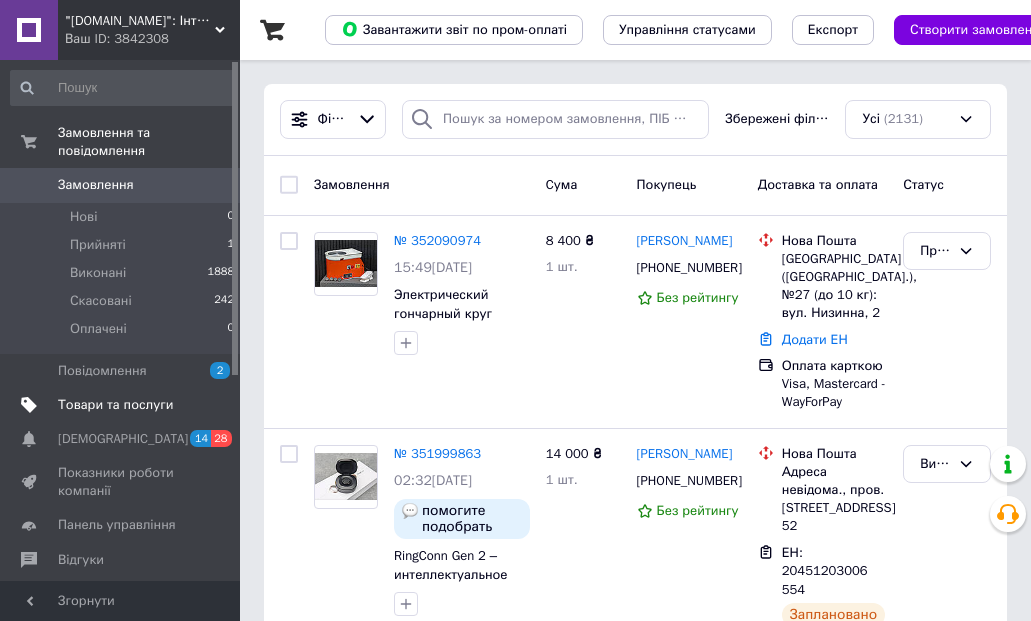 click on "Товари та послуги" at bounding box center [115, 405] 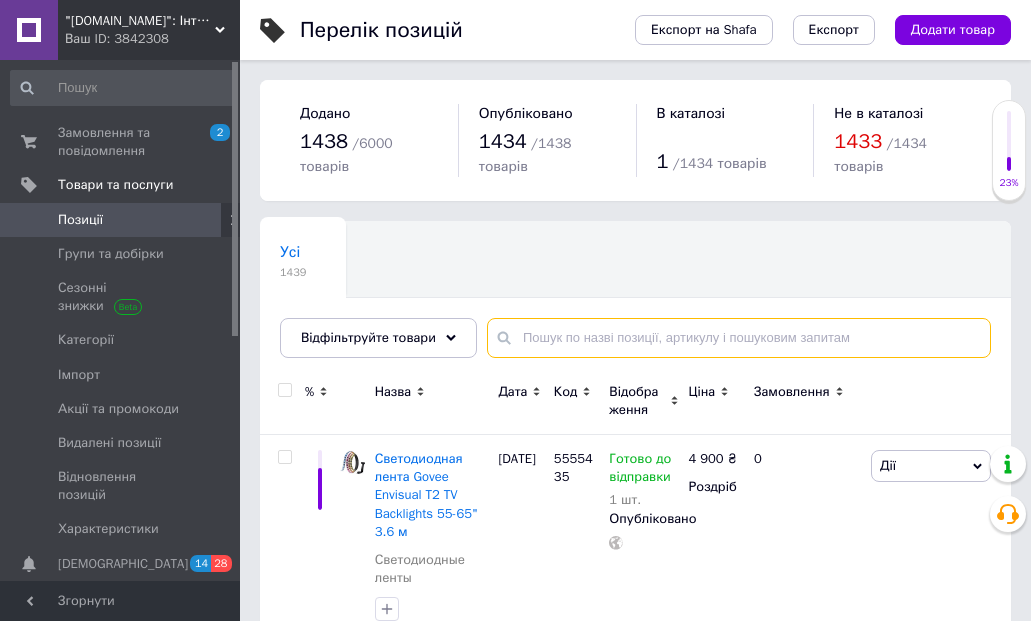 click at bounding box center (739, 338) 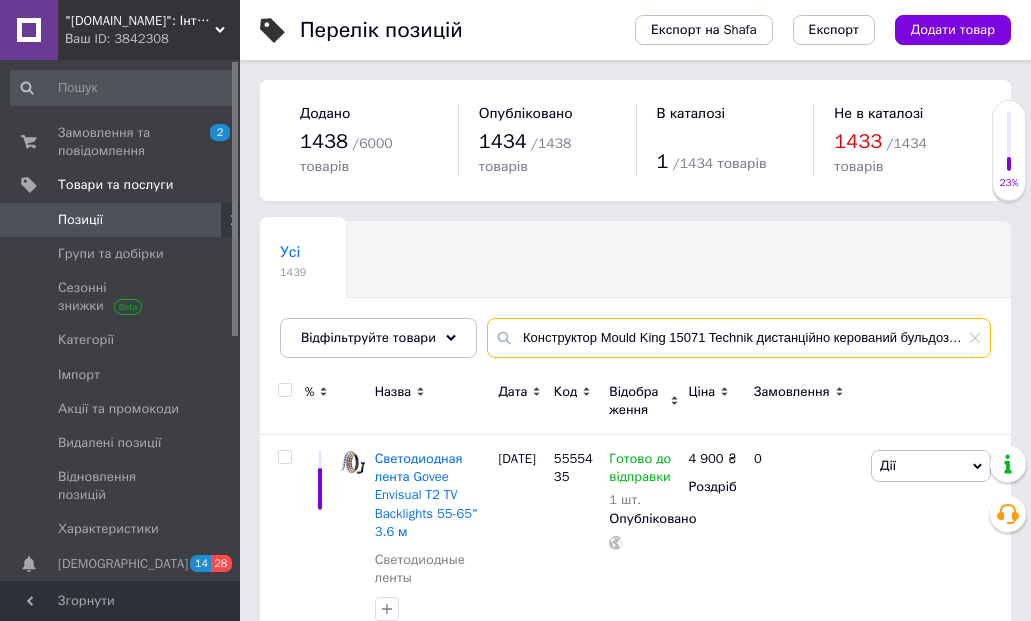 scroll, scrollTop: 0, scrollLeft: 219, axis: horizontal 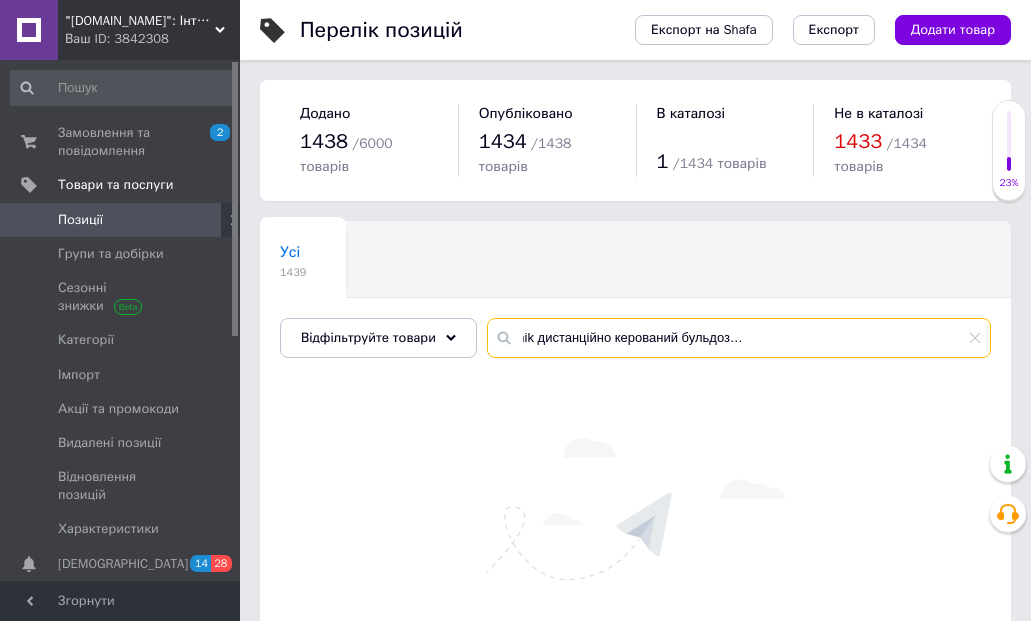 drag, startPoint x: 751, startPoint y: 340, endPoint x: 995, endPoint y: 366, distance: 245.38133 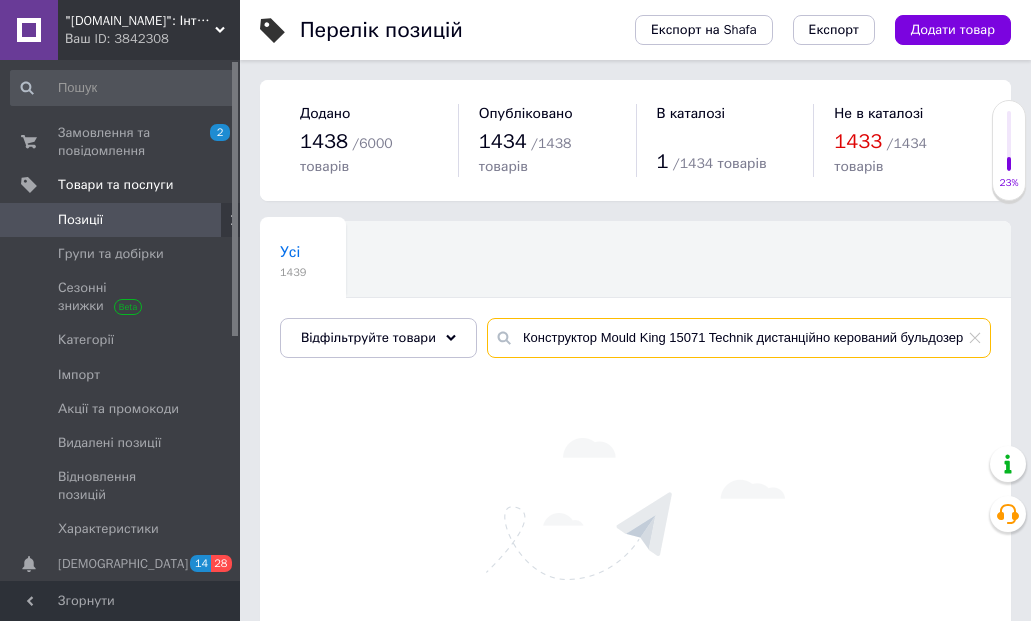scroll, scrollTop: 0, scrollLeft: 3, axis: horizontal 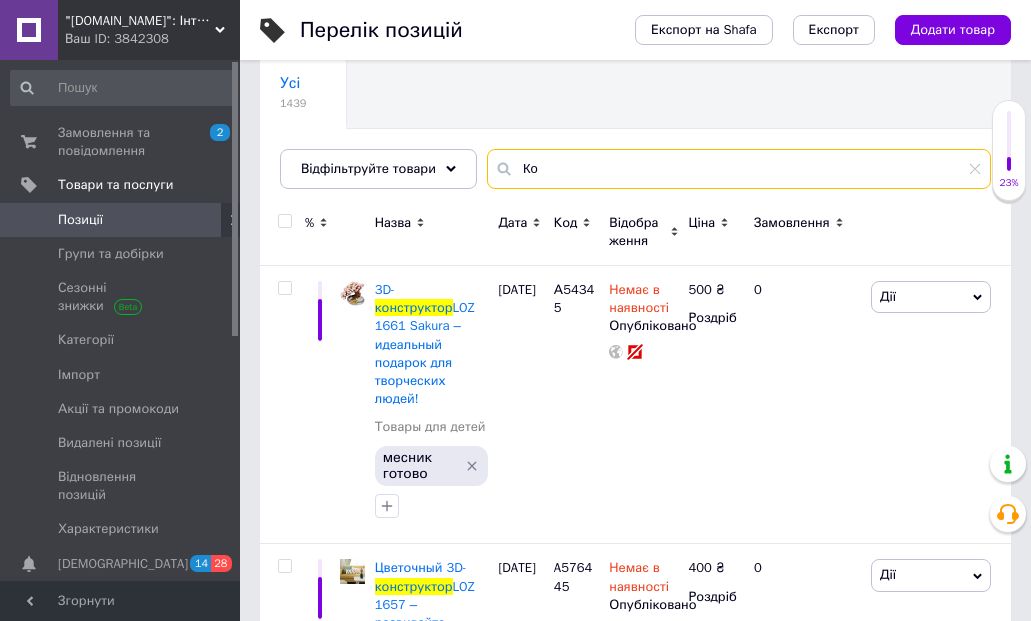 type on "[PERSON_NAME]" 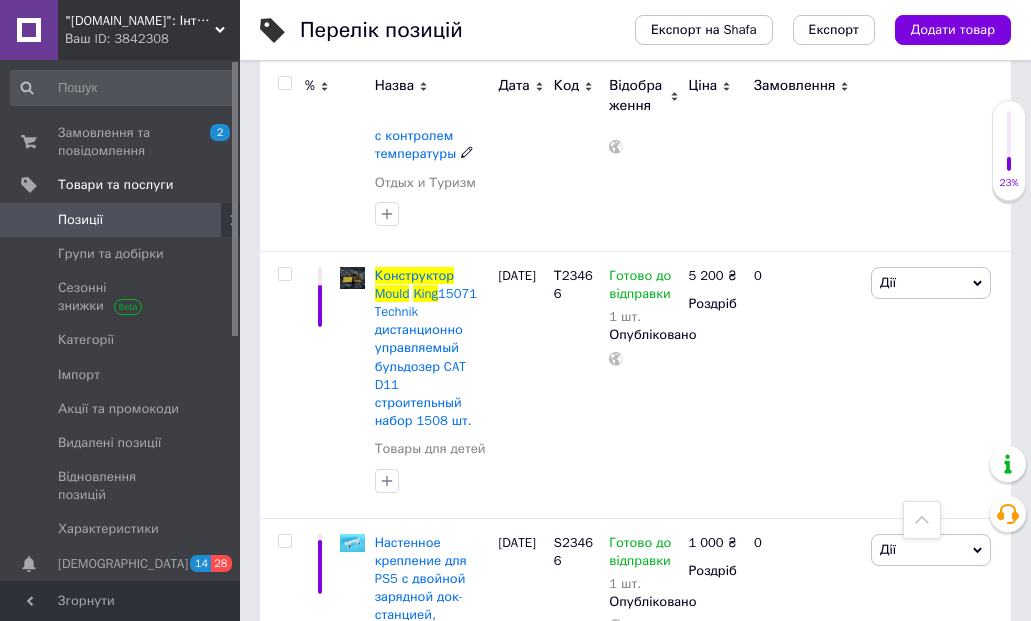 scroll, scrollTop: 803, scrollLeft: 0, axis: vertical 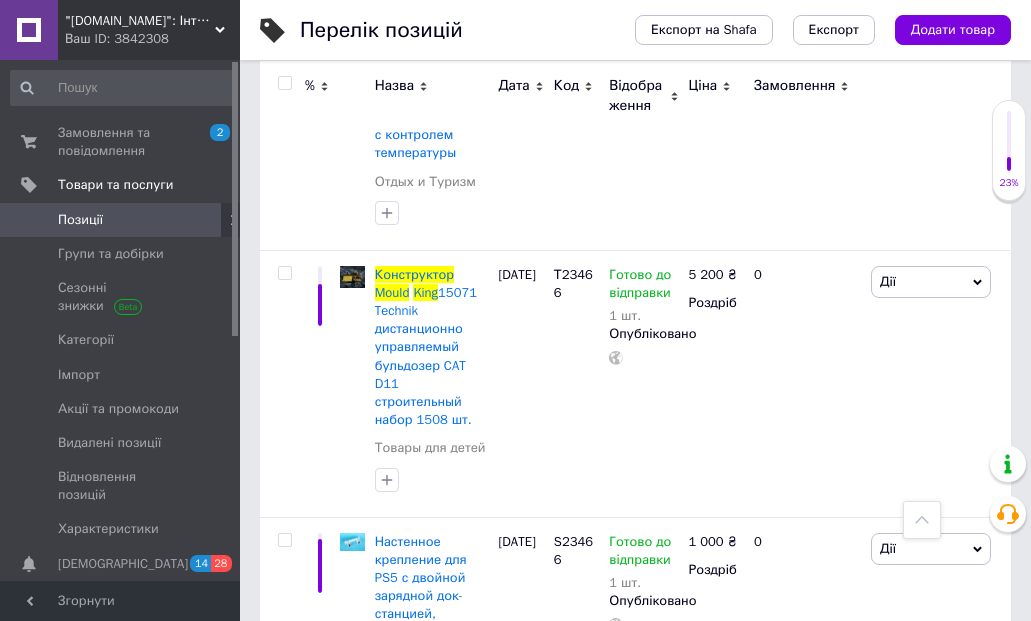 type on "Конструктор [PERSON_NAME]" 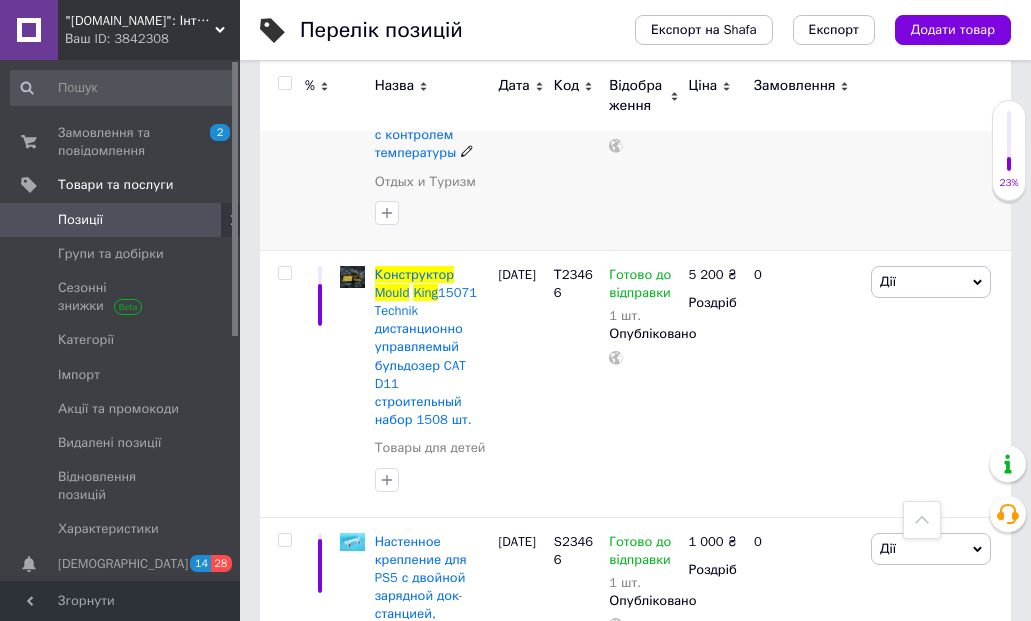scroll, scrollTop: 0, scrollLeft: 0, axis: both 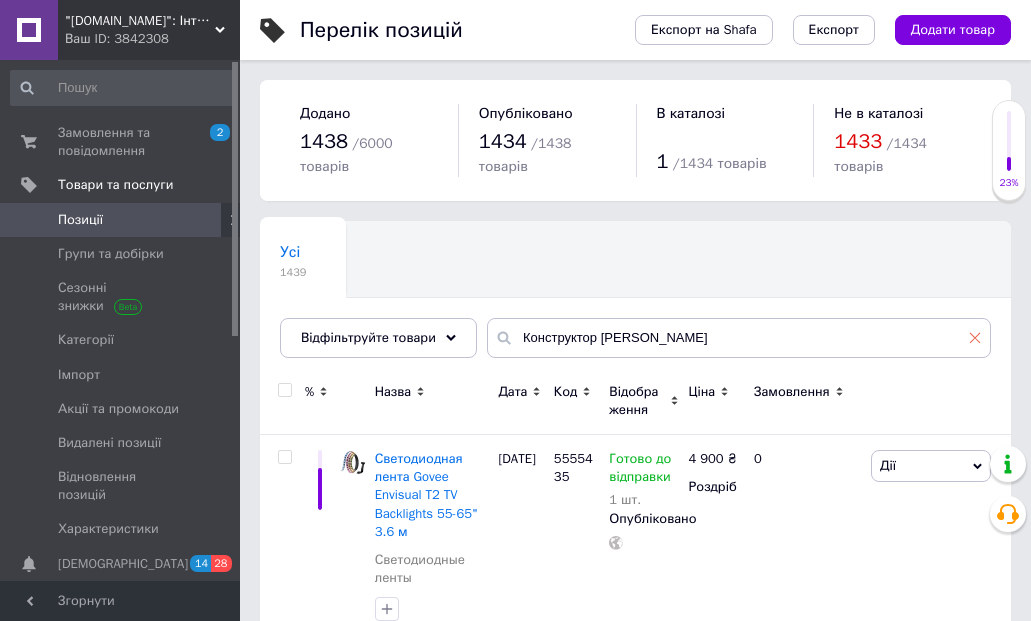 click 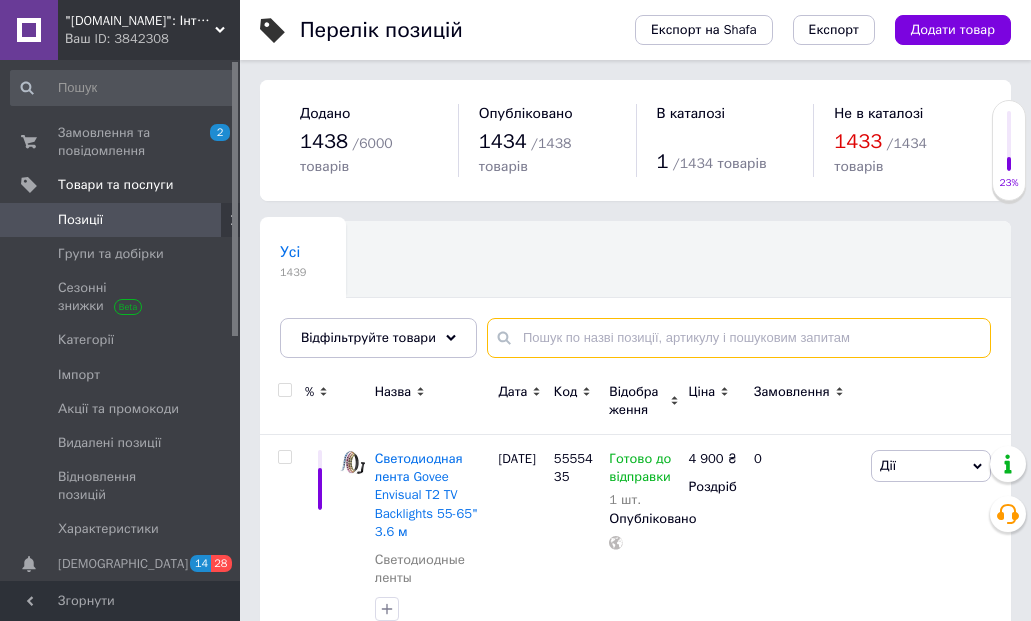 click at bounding box center [739, 338] 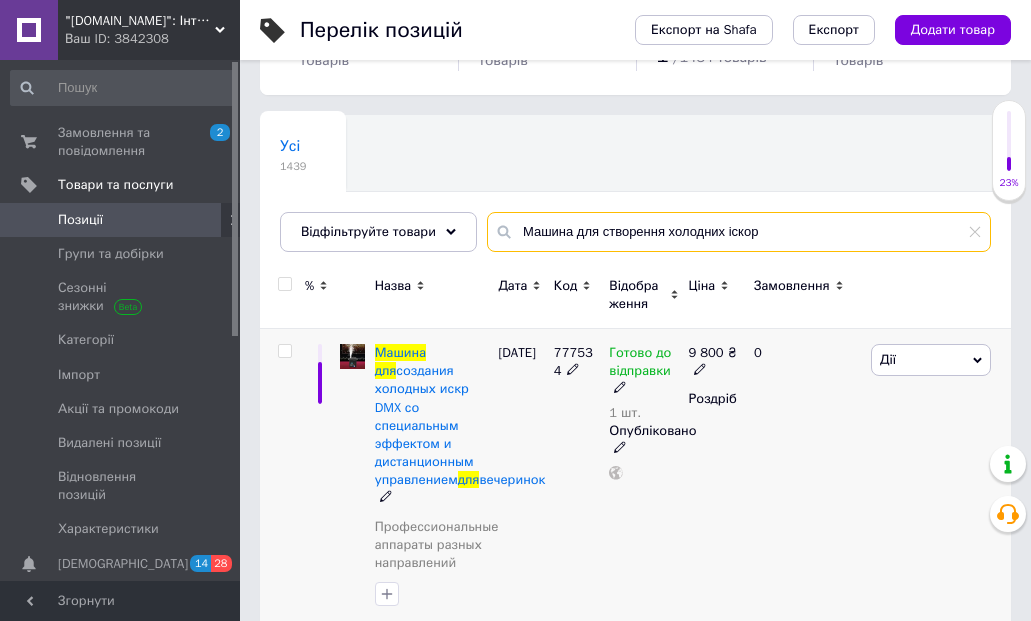 scroll, scrollTop: 136, scrollLeft: 0, axis: vertical 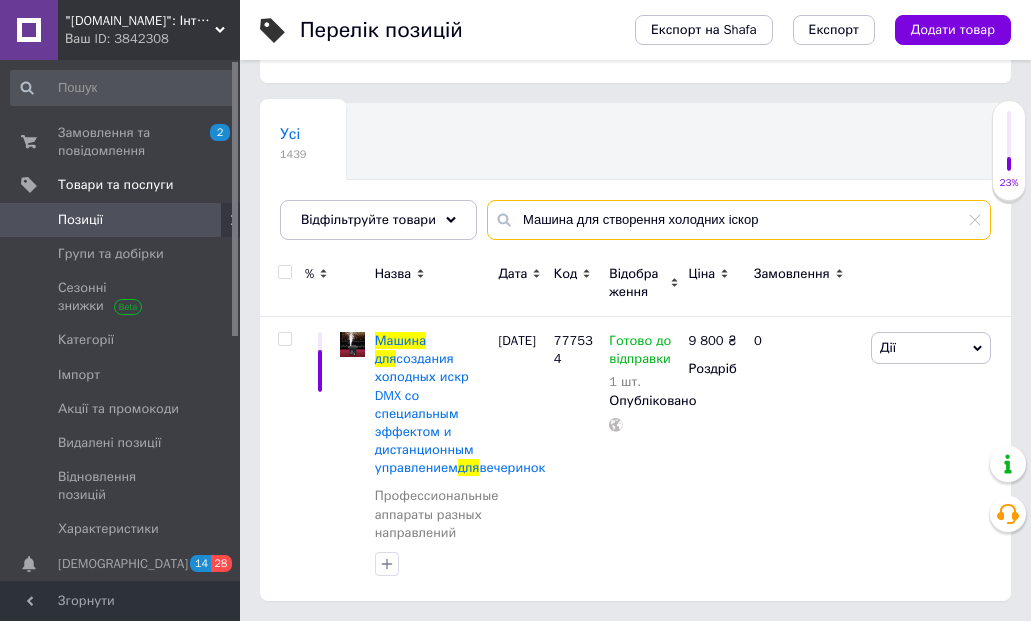 type on "Машина для створення холодних іскор" 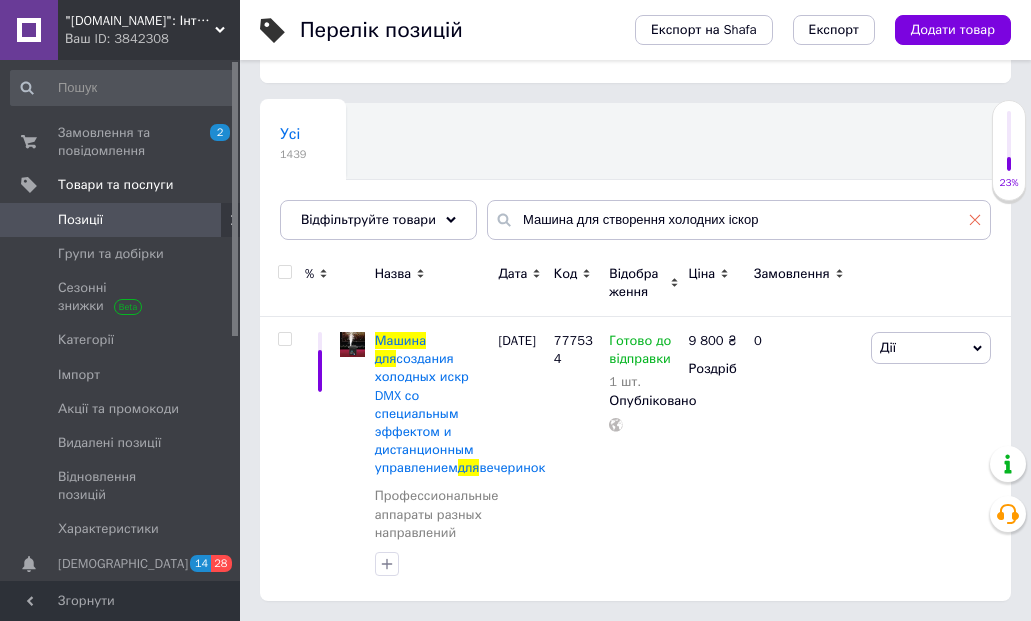 click 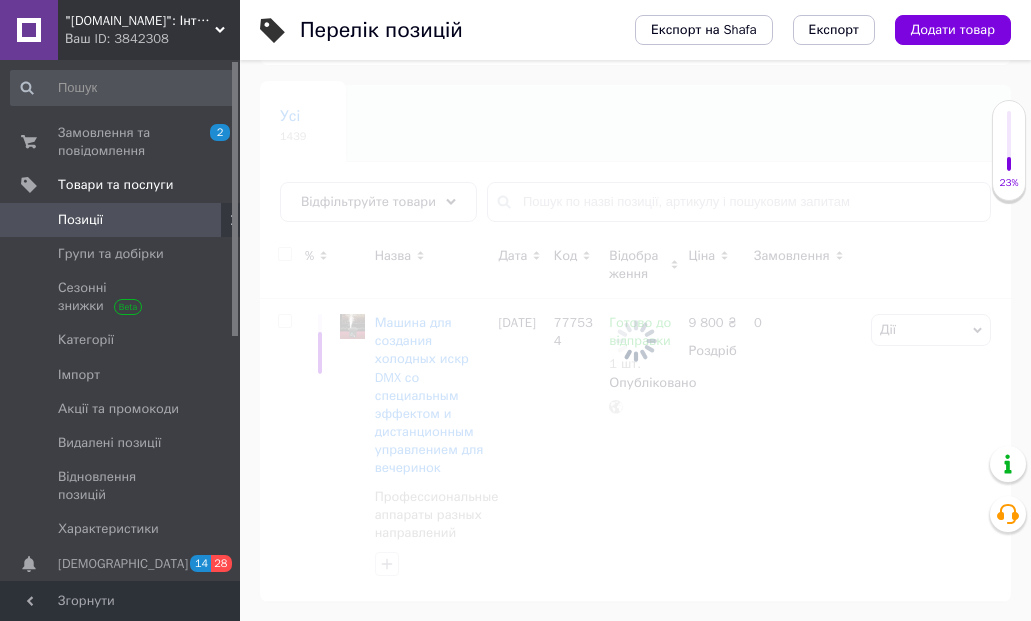 click at bounding box center (635, 340) 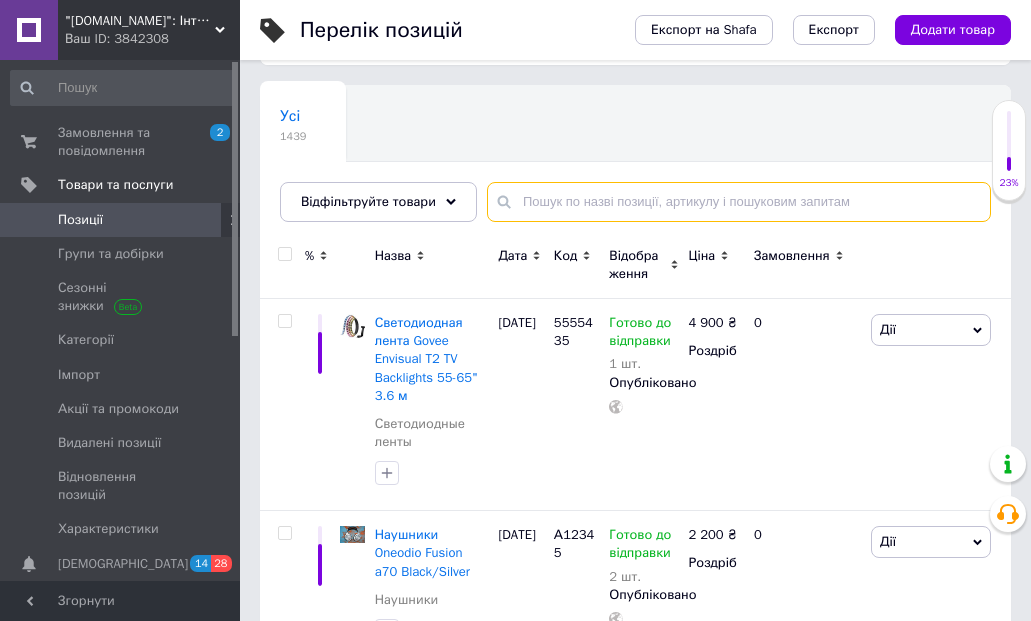 click at bounding box center (739, 202) 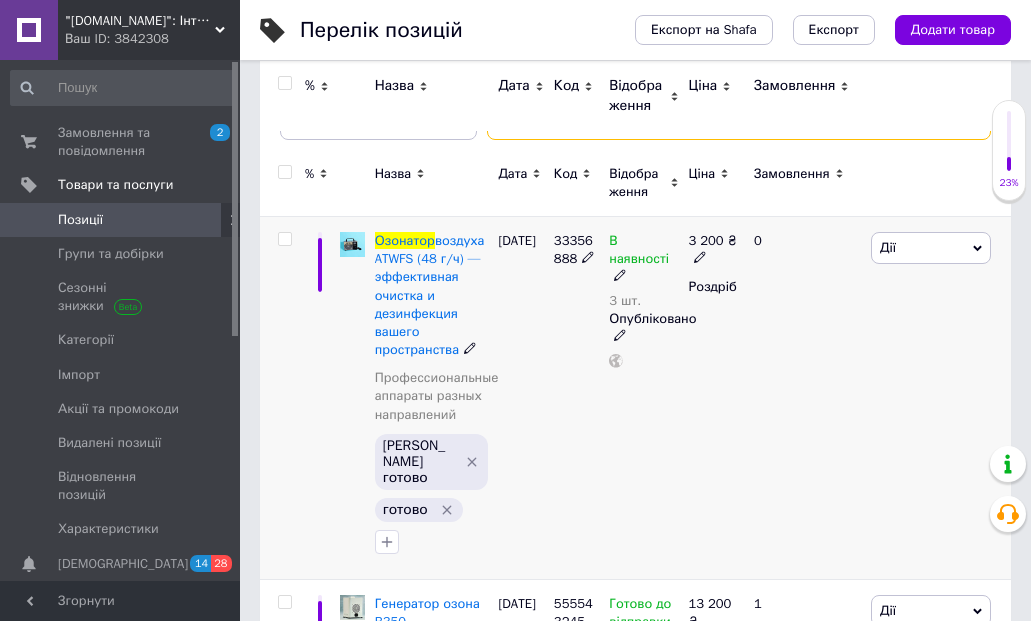 scroll, scrollTop: 211, scrollLeft: 0, axis: vertical 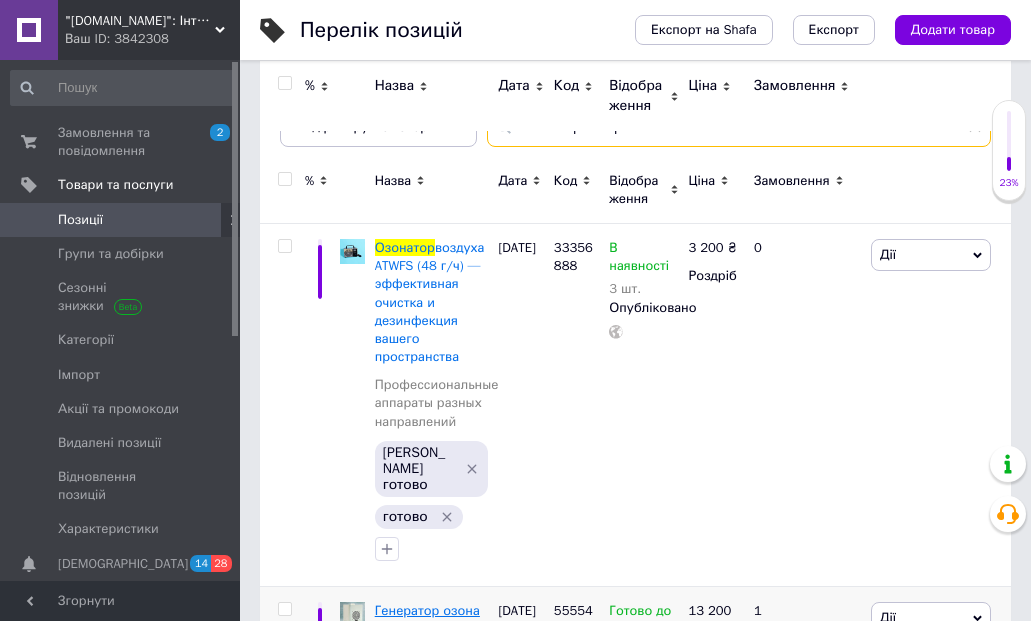 type on "Озонатор повітря" 